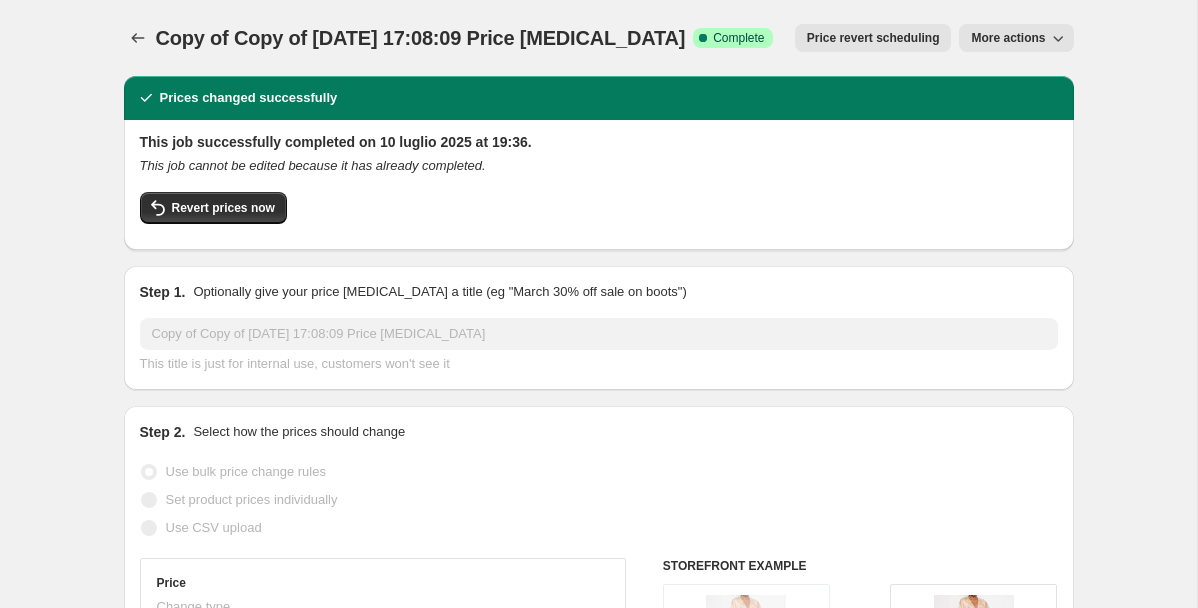 select on "percentage" 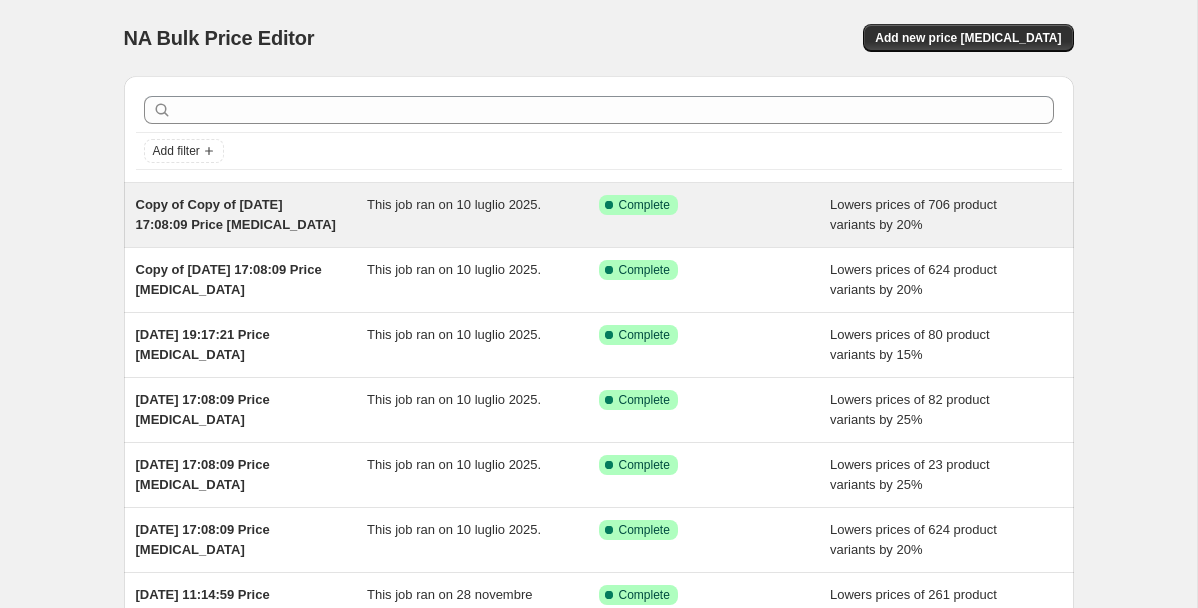 click on "This job ran on 10 luglio 2025." at bounding box center [454, 204] 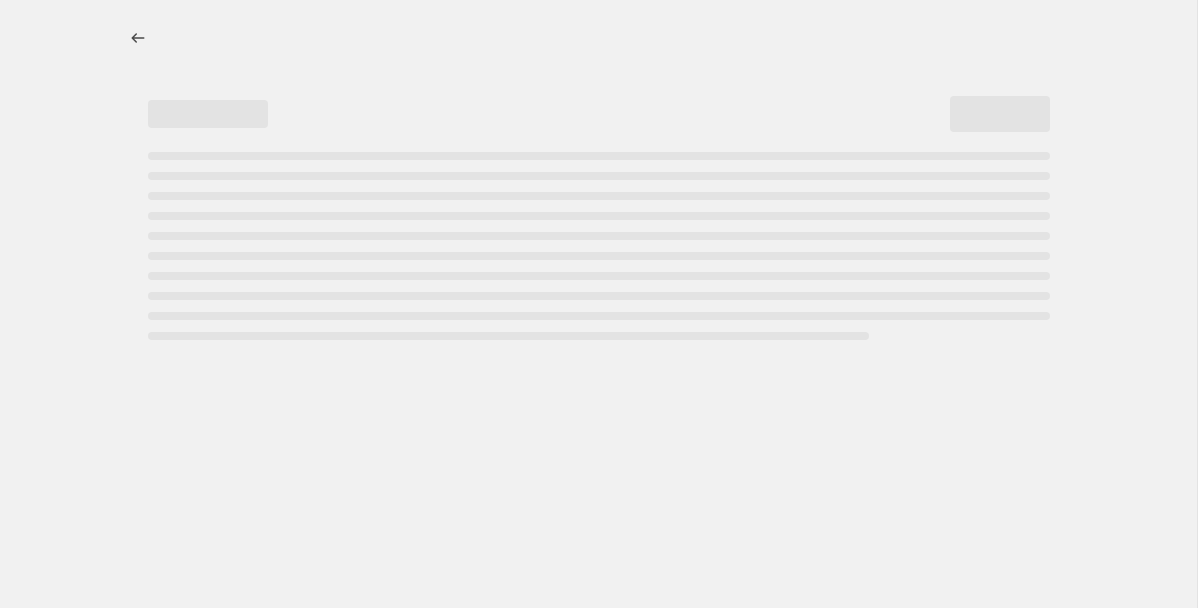 select on "percentage" 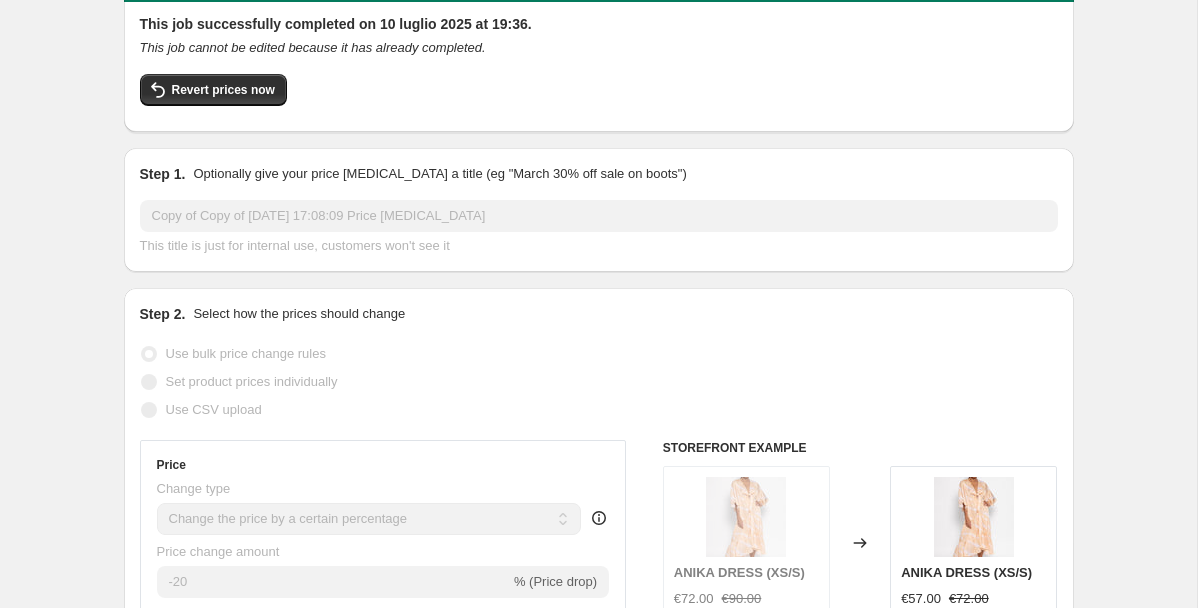 scroll, scrollTop: 0, scrollLeft: 0, axis: both 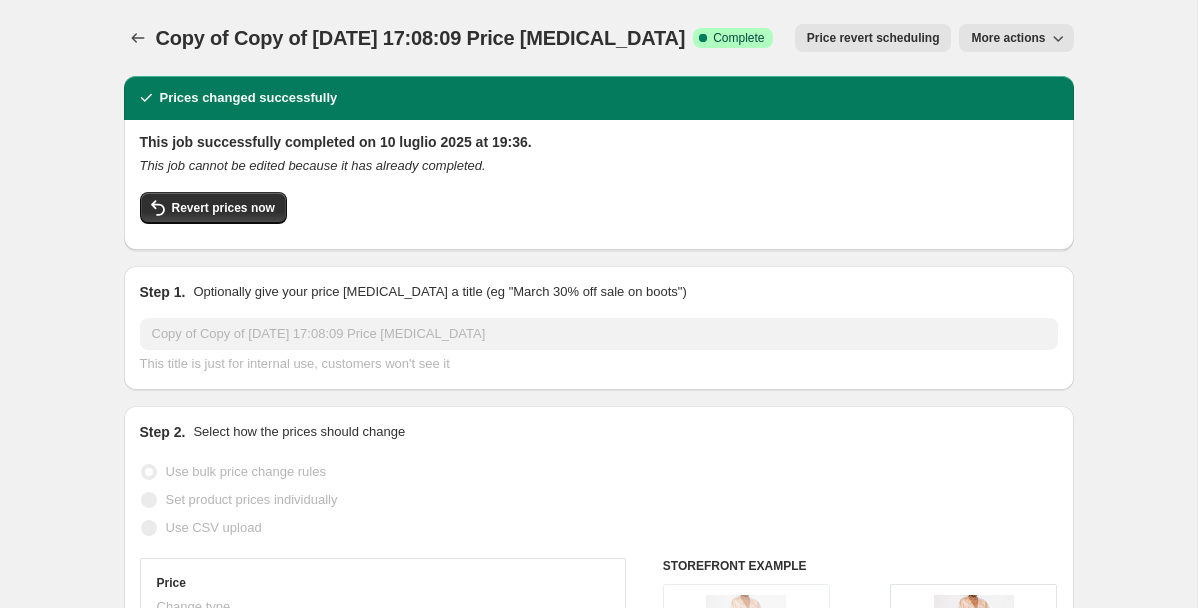 click 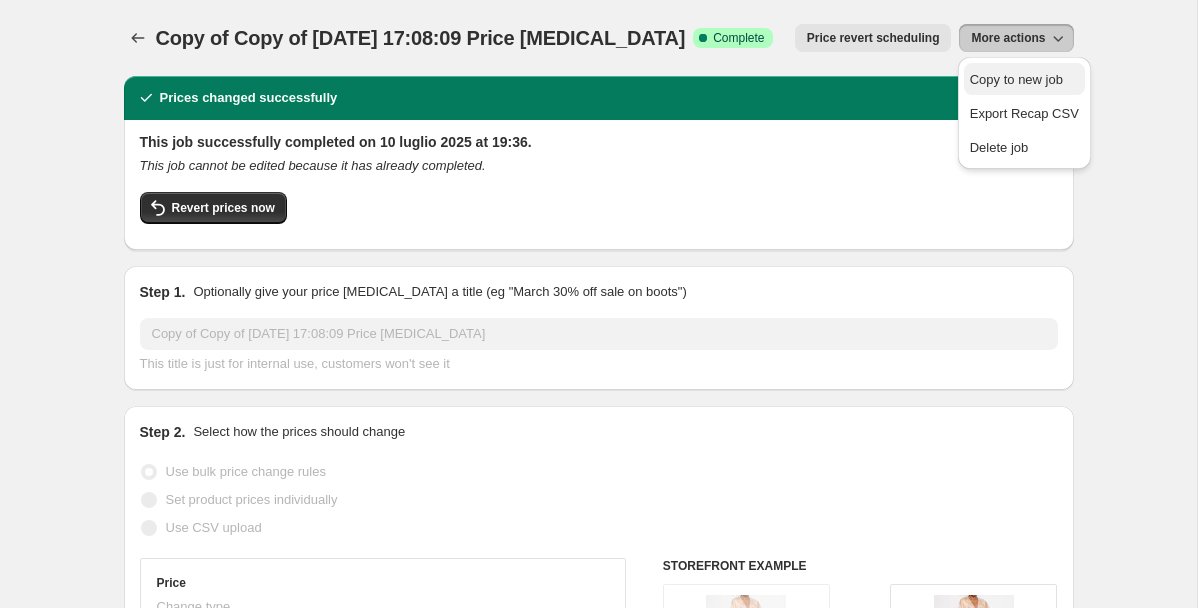 click on "Copy to new job" at bounding box center (1016, 79) 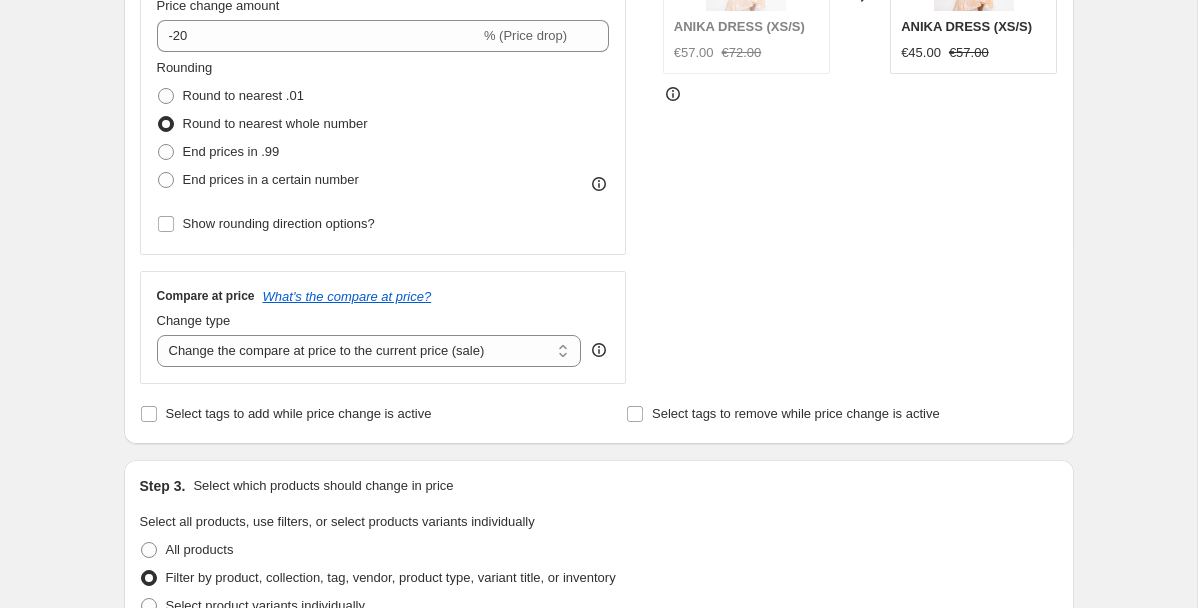 scroll, scrollTop: 487, scrollLeft: 0, axis: vertical 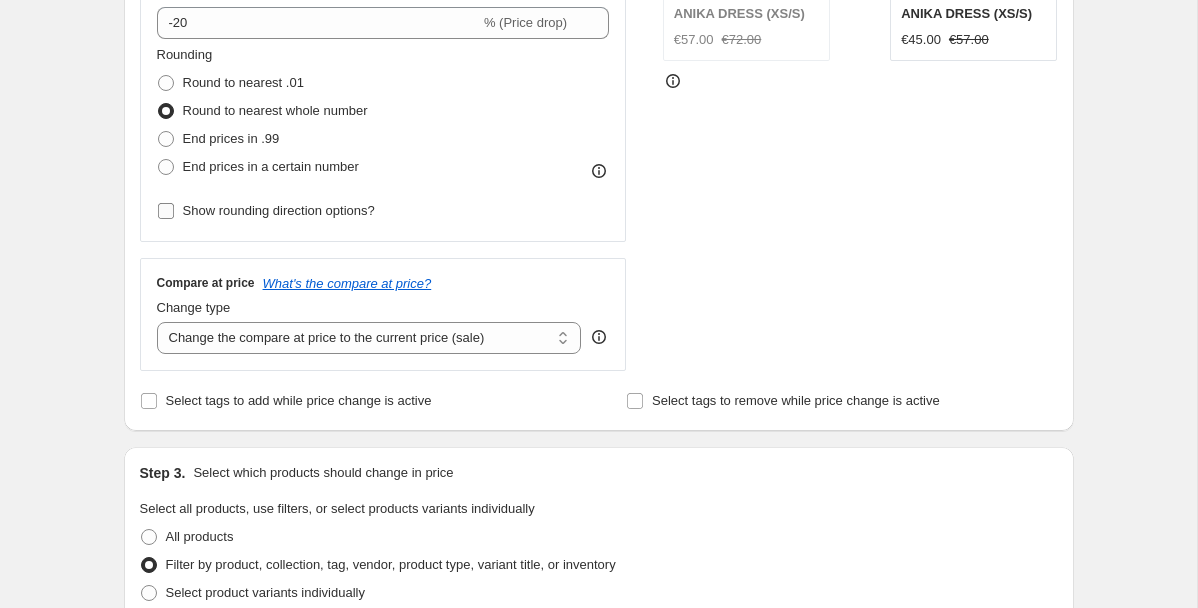 click on "Show rounding direction options?" at bounding box center [279, 210] 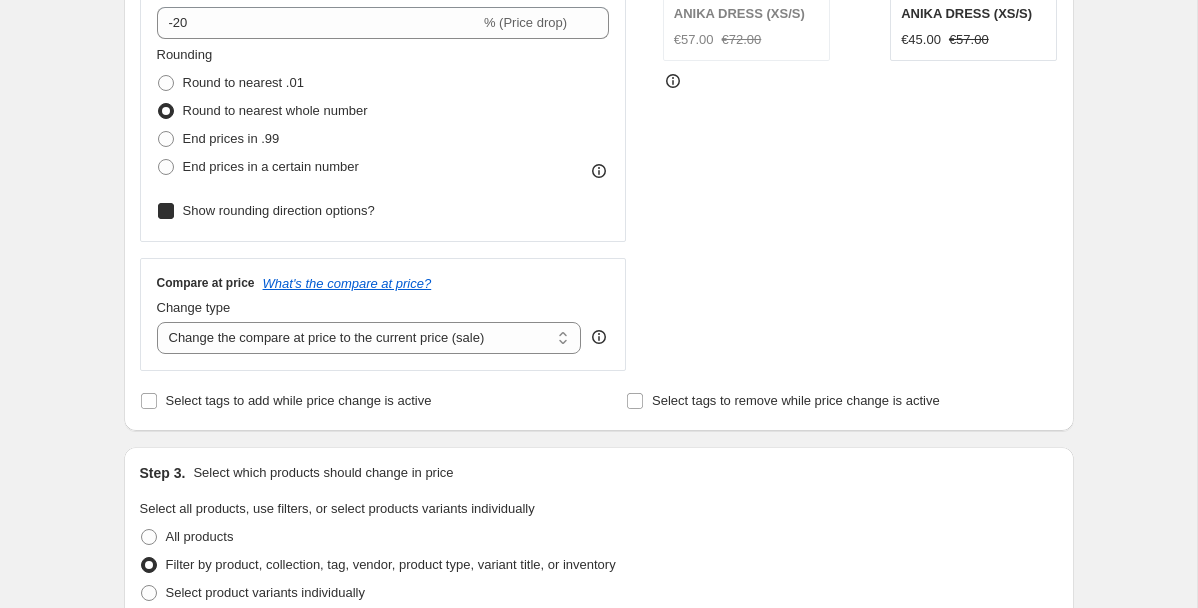 checkbox on "true" 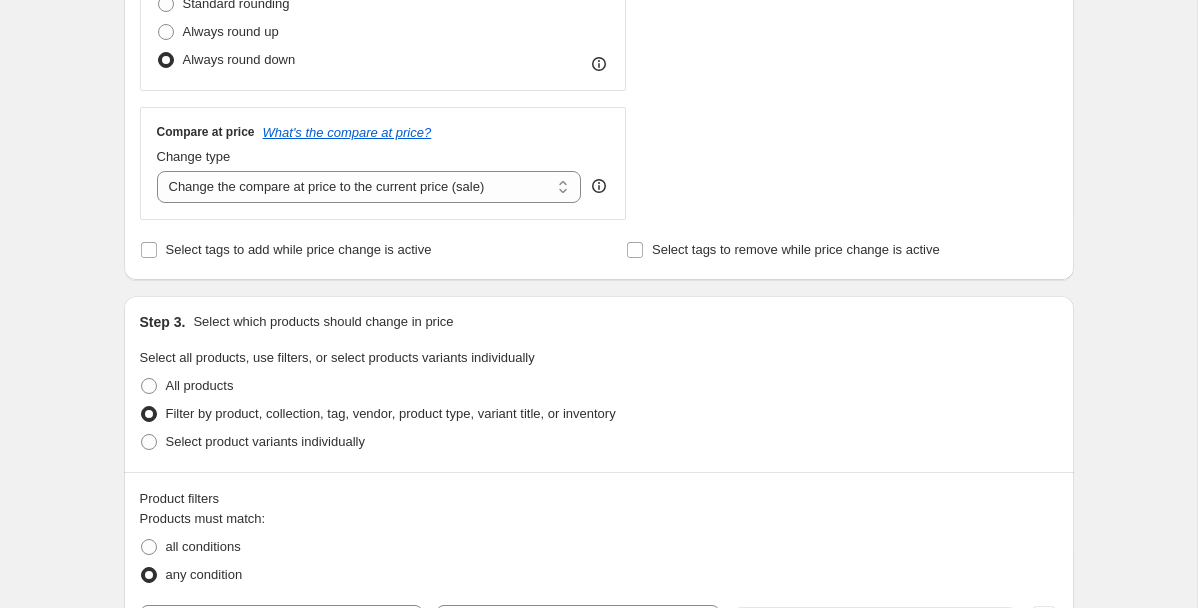 scroll, scrollTop: 777, scrollLeft: 0, axis: vertical 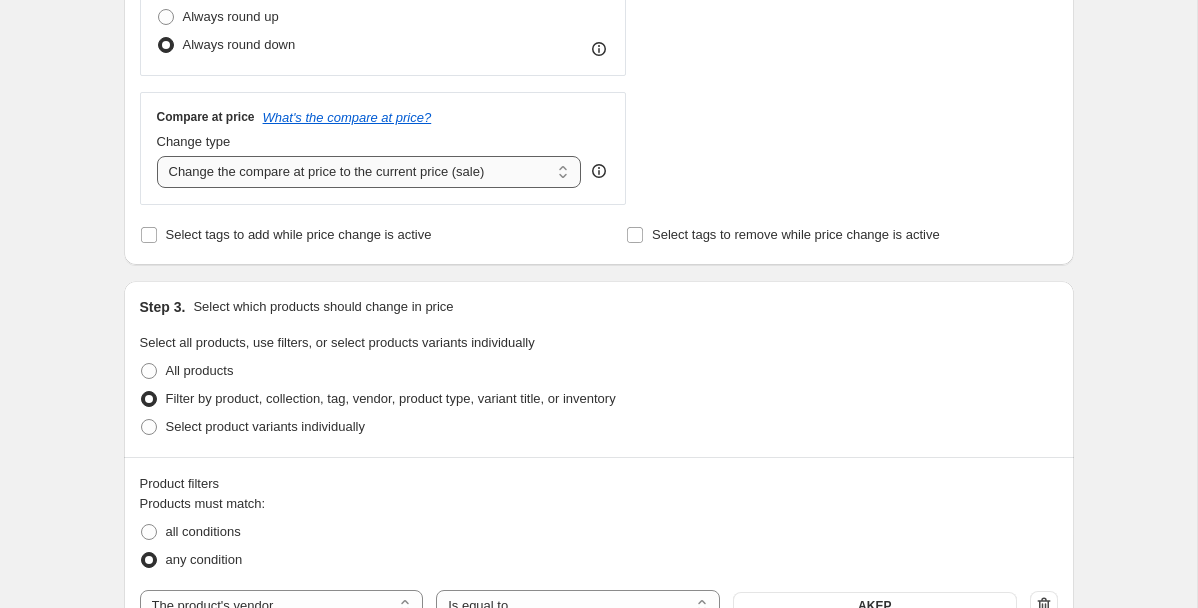 click on "Change the compare at price to the current price (sale) Change the compare at price to a certain amount Change the compare at price by a certain amount Change the compare at price by a certain percentage Change the compare at price by a certain amount relative to the actual price Change the compare at price by a certain percentage relative to the actual price Don't change the compare at price Remove the compare at price" at bounding box center (369, 172) 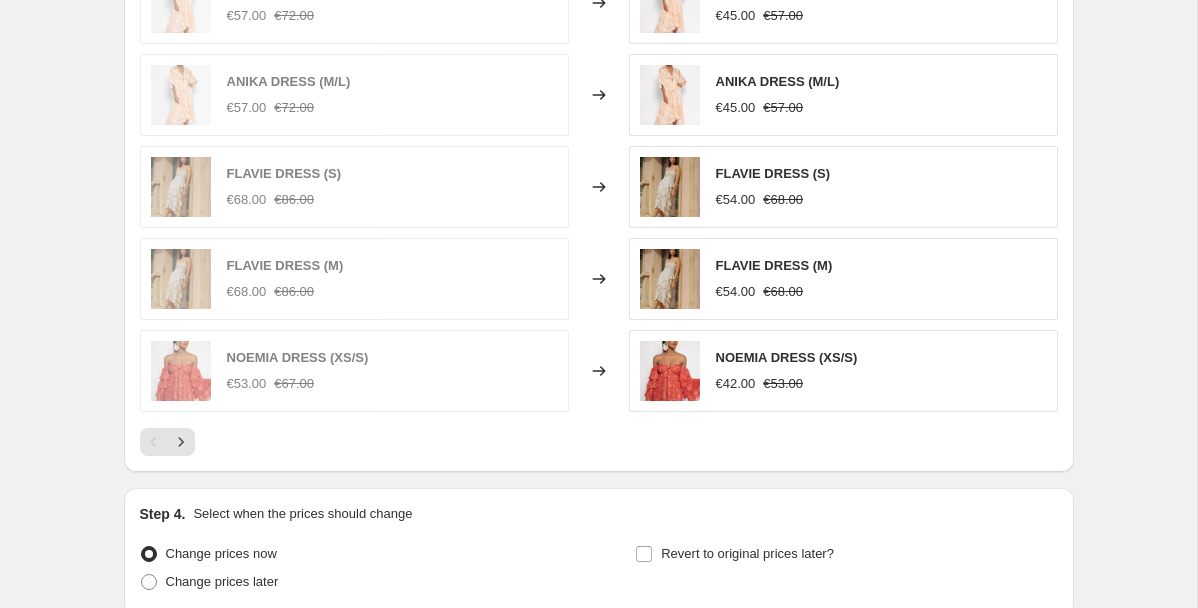 scroll, scrollTop: 2054, scrollLeft: 0, axis: vertical 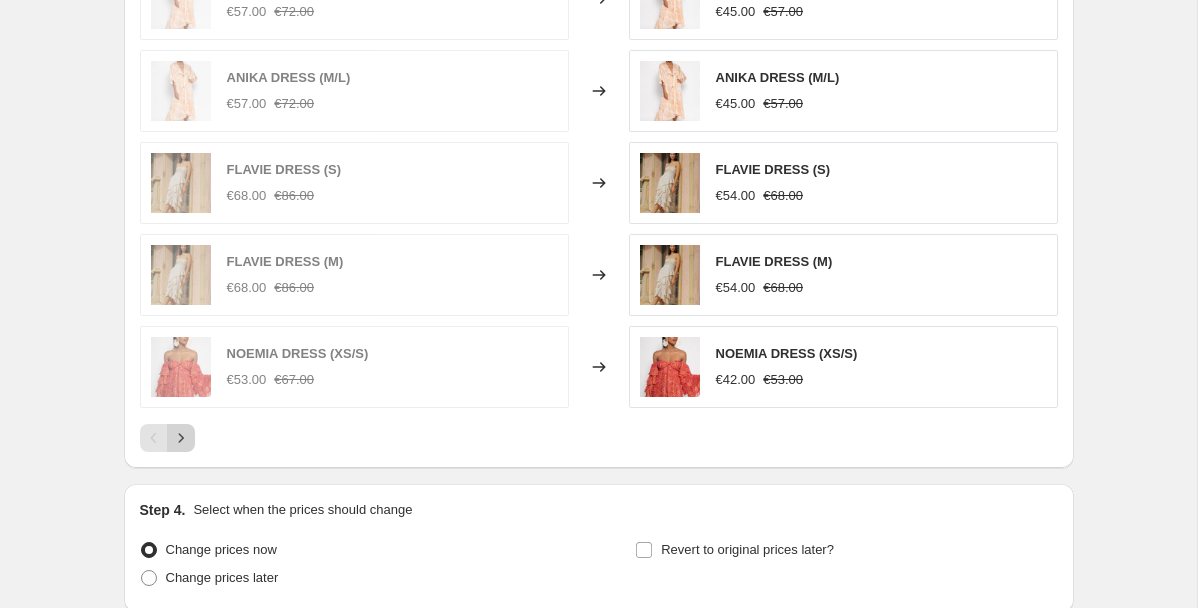 click 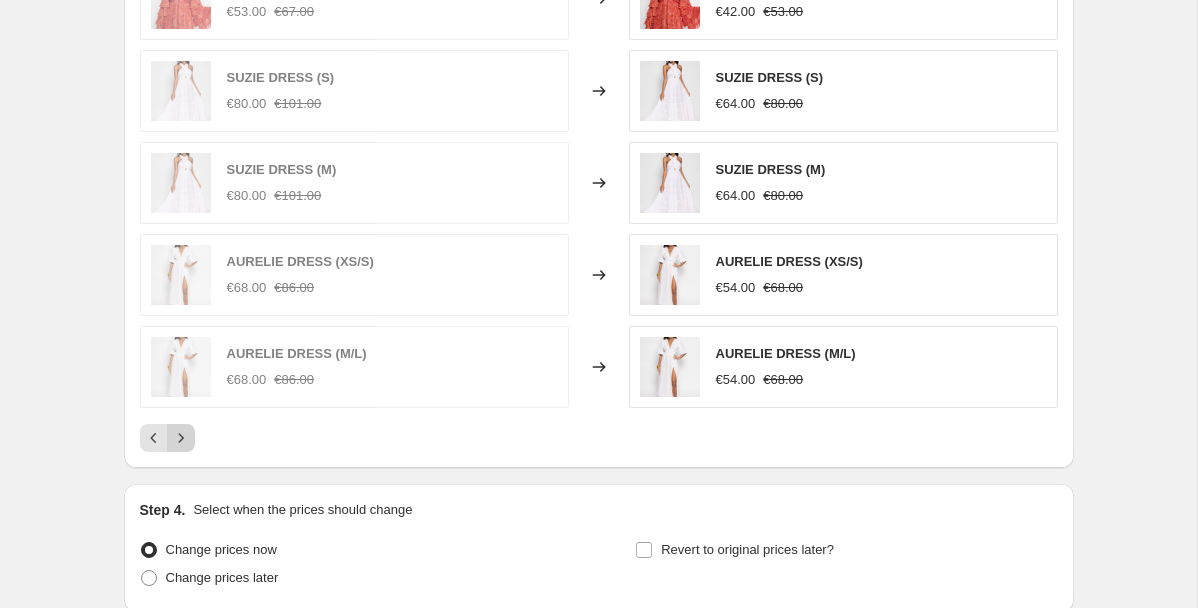 click 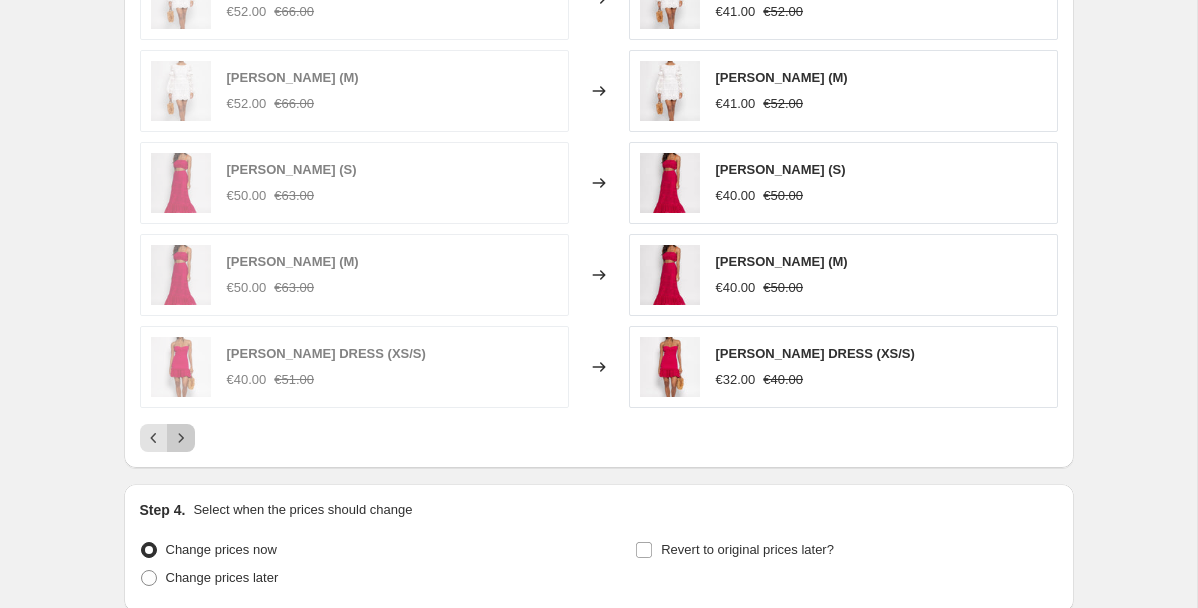 click 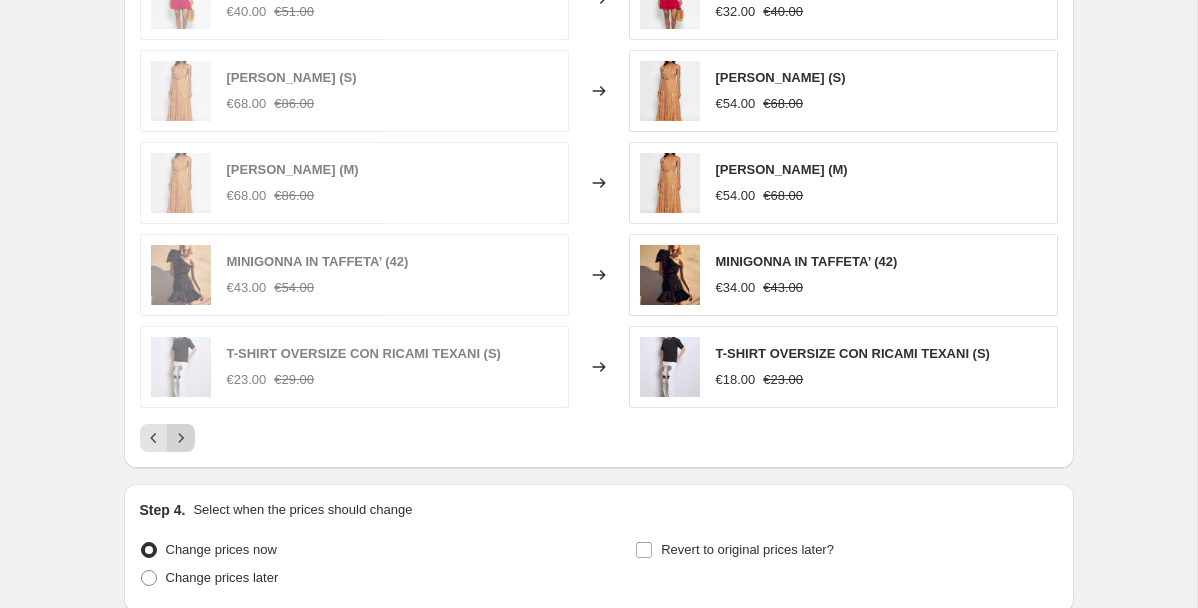 click 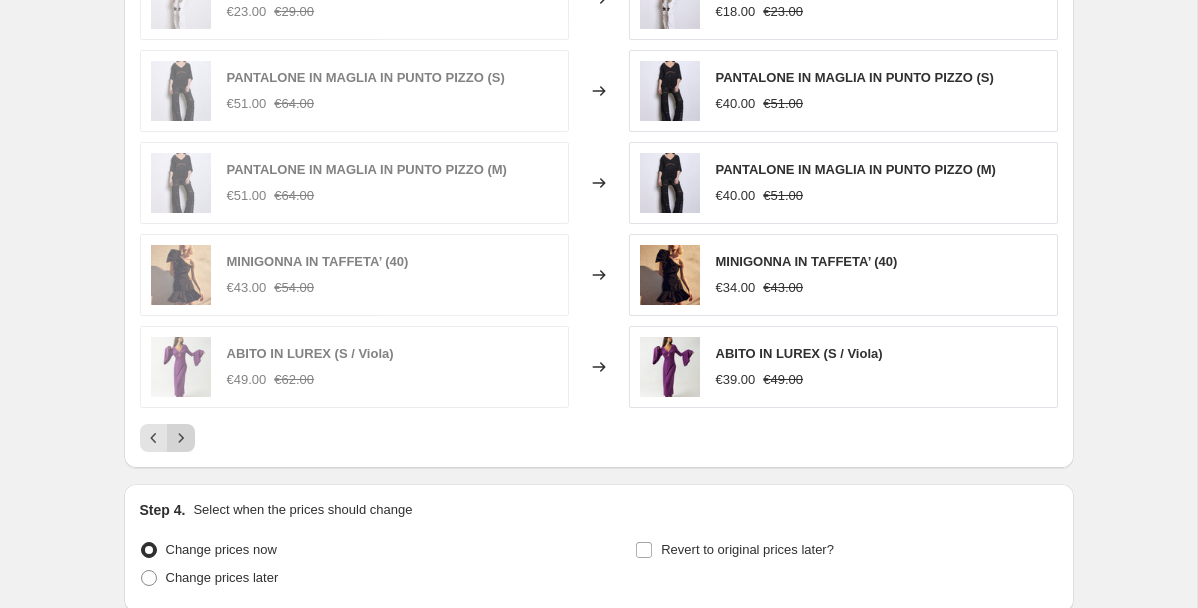 click 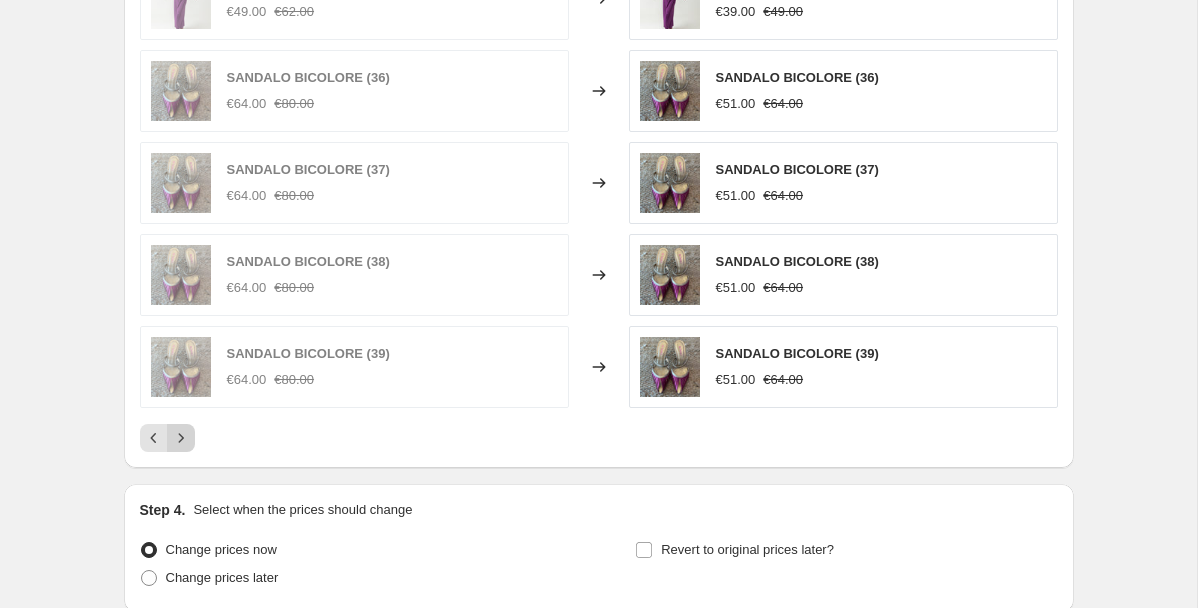 click 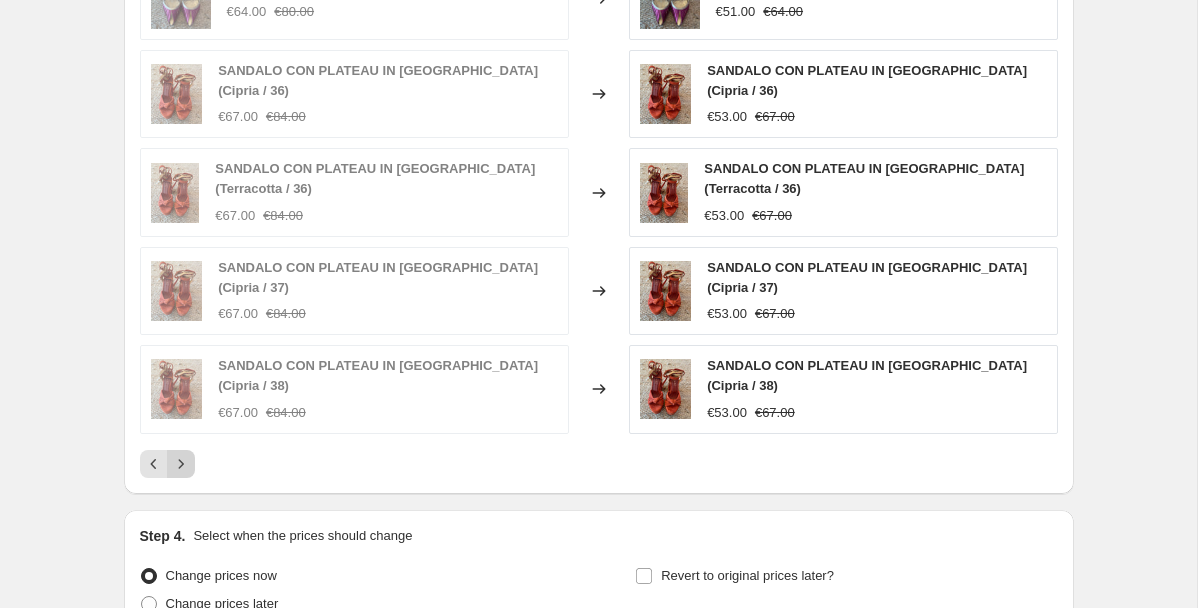 click on "SANDALO BICOLORE (40) €64.00 €80.00 Changed to SANDALO BICOLORE (40) €51.00 €64.00 SANDALO CON PLATEAU IN [GEOGRAPHIC_DATA] (Cipria / 36) €67.00 €84.00 Changed to SANDALO CON PLATEAU IN [GEOGRAPHIC_DATA] (Cipria / 36) €53.00 €67.00 SANDALO CON PLATEAU IN [GEOGRAPHIC_DATA] (Terracotta / 36) €67.00 €84.00 Changed to SANDALO CON PLATEAU IN [GEOGRAPHIC_DATA] (Terracotta / 36) €53.00 €67.00 SANDALO CON PLATEAU IN [GEOGRAPHIC_DATA] (Cipria / 37) €67.00 €84.00 Changed to SANDALO CON PLATEAU IN [GEOGRAPHIC_DATA] (Cipria / 37) €53.00 €67.00 SANDALO CON PLATEAU IN [GEOGRAPHIC_DATA] (Cipria / 38) €67.00 €84.00 Changed to SANDALO CON PLATEAU IN [GEOGRAPHIC_DATA] (Cipria / 38) €53.00 €67.00" at bounding box center (599, 218) 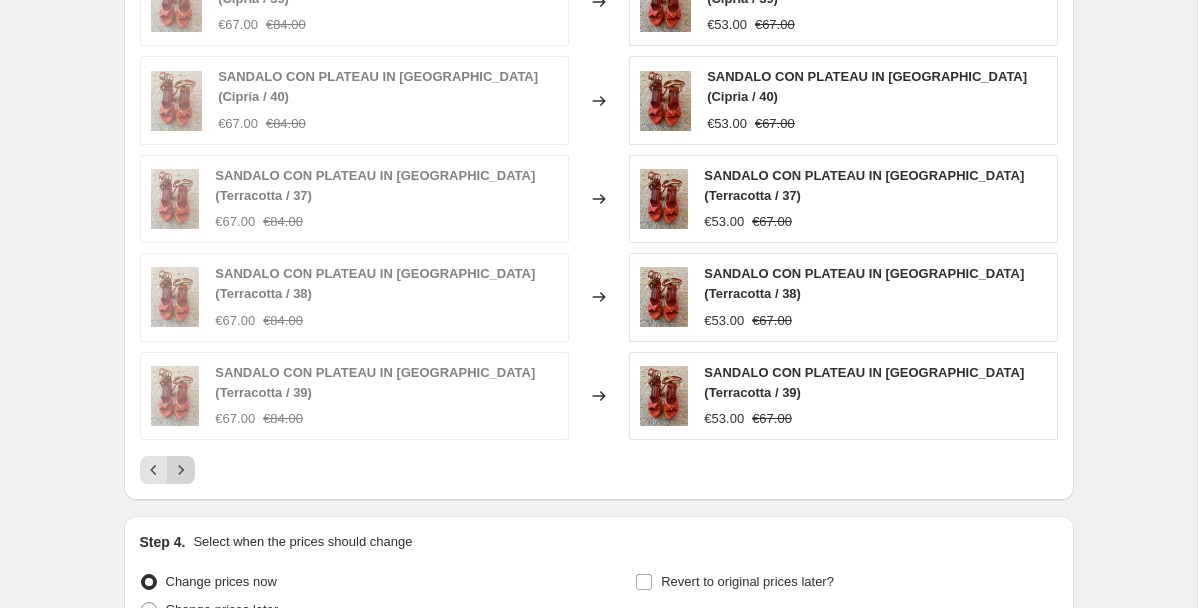 click at bounding box center [181, 470] 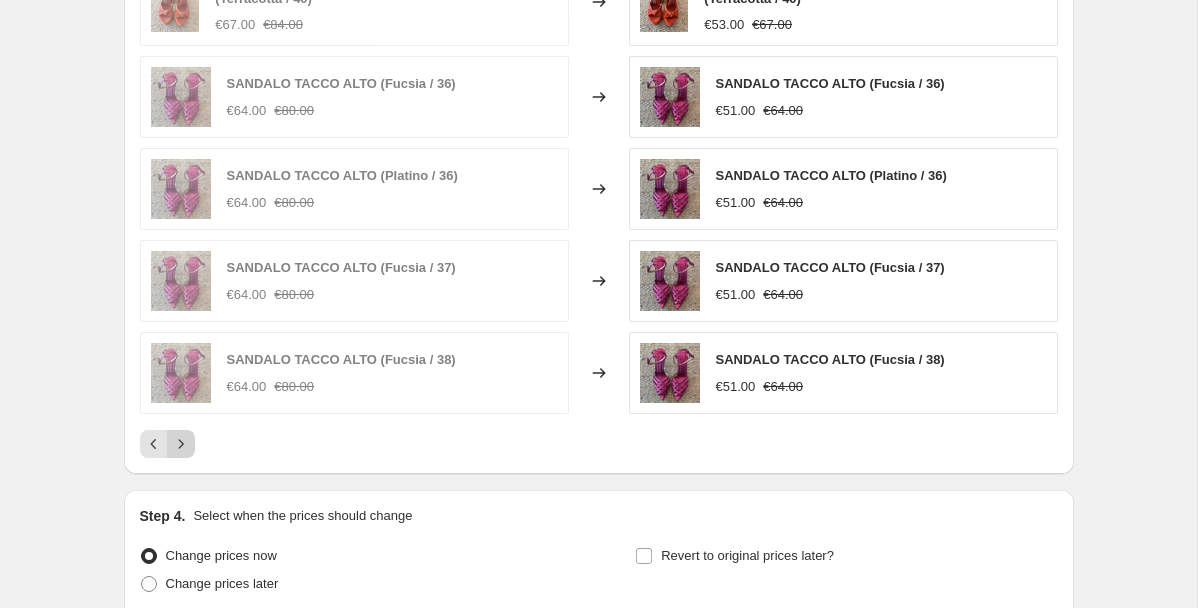 click on "PRICE CHANGE PREVIEW Over 250 product variants would be affected by this price change: SANDALO CON PLATEAU IN [GEOGRAPHIC_DATA] (Terracotta / 40) €67.00 €84.00 Changed to SANDALO CON PLATEAU IN [GEOGRAPHIC_DATA] (Terracotta / 40) €53.00 €67.00 SANDALO TACCO ALTO (Fucsia / 36) €64.00 €80.00 Changed to SANDALO TACCO ALTO (Fucsia / 36) €51.00 €64.00 SANDALO TACCO ALTO (Platino / 36) €64.00 €80.00 Changed to SANDALO TACCO ALTO (Platino / 36) €51.00 €64.00 SANDALO TACCO ALTO (Fucsia / 37) €64.00 €80.00 Changed to SANDALO TACCO ALTO (Fucsia / 37) €51.00 €64.00 SANDALO TACCO ALTO (Fucsia / 38) €64.00 €80.00 Changed to SANDALO TACCO ALTO (Fucsia / 38) €51.00 €64.00" at bounding box center (599, 182) 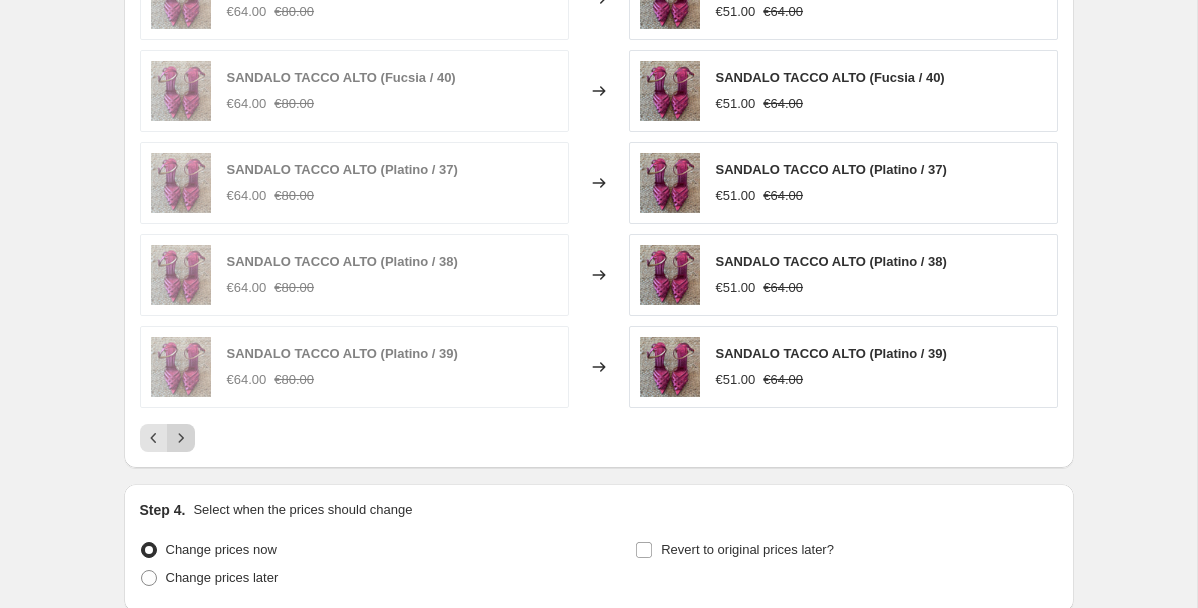 click 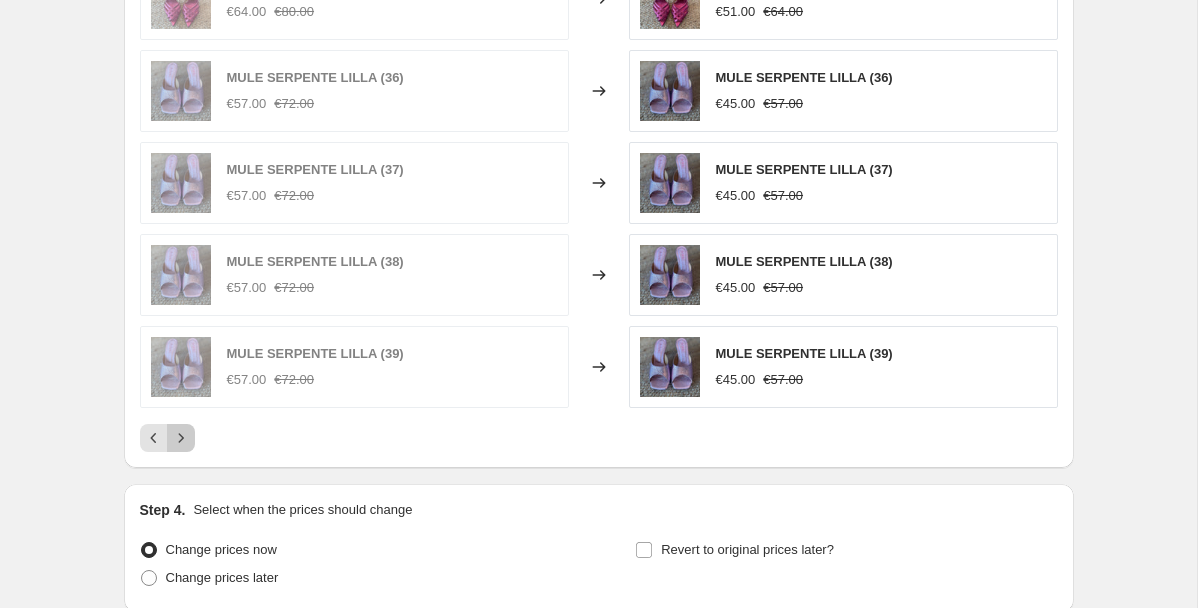 click 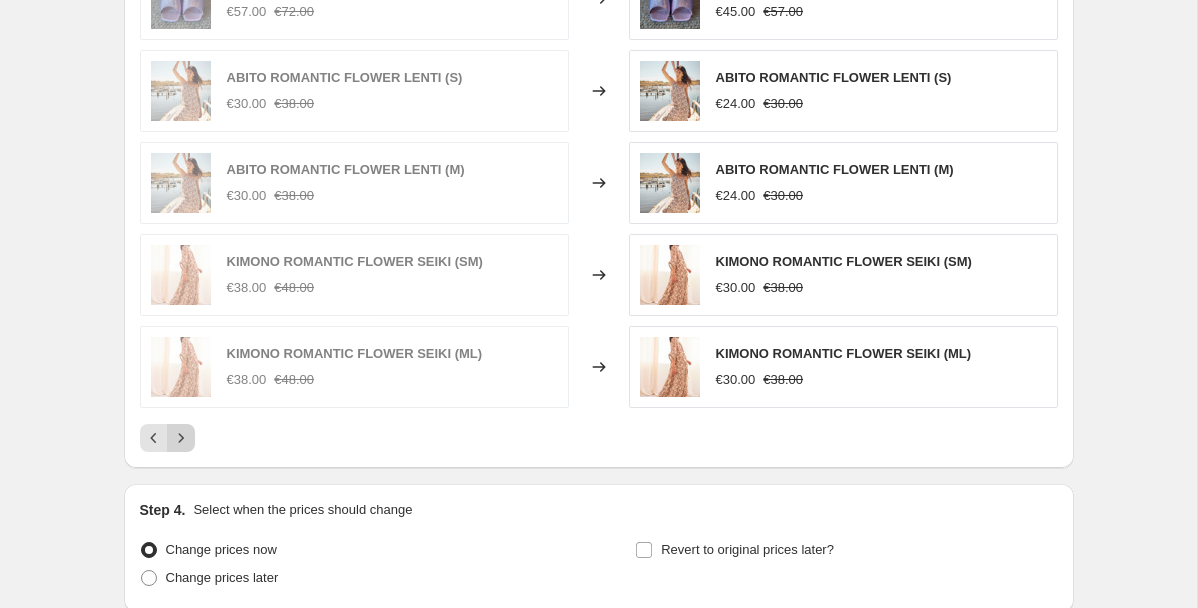click 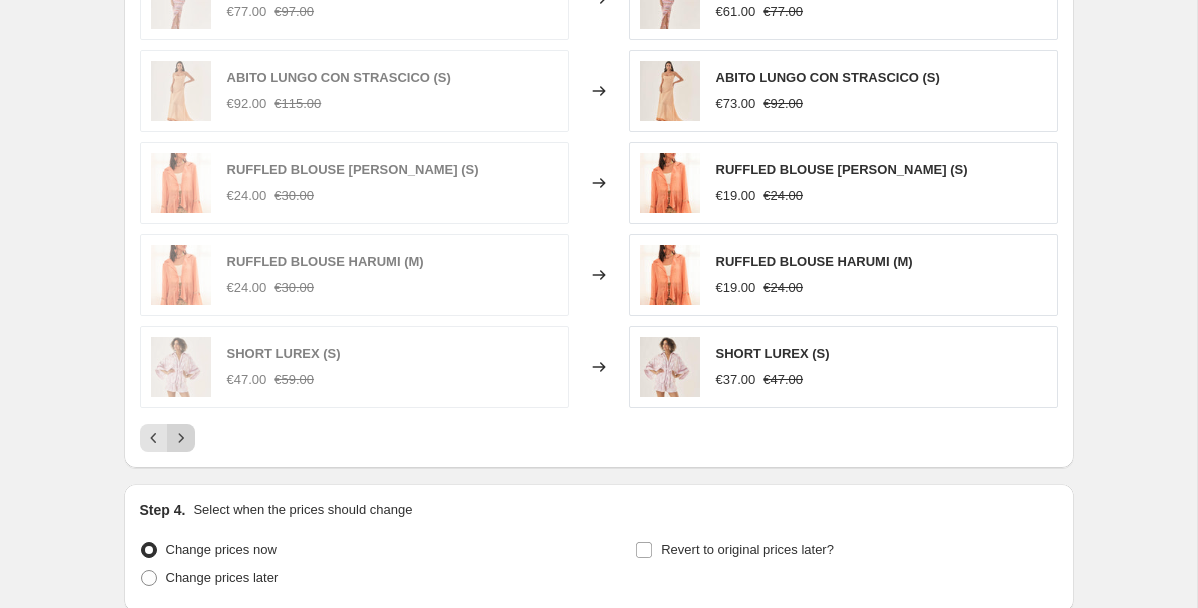 click 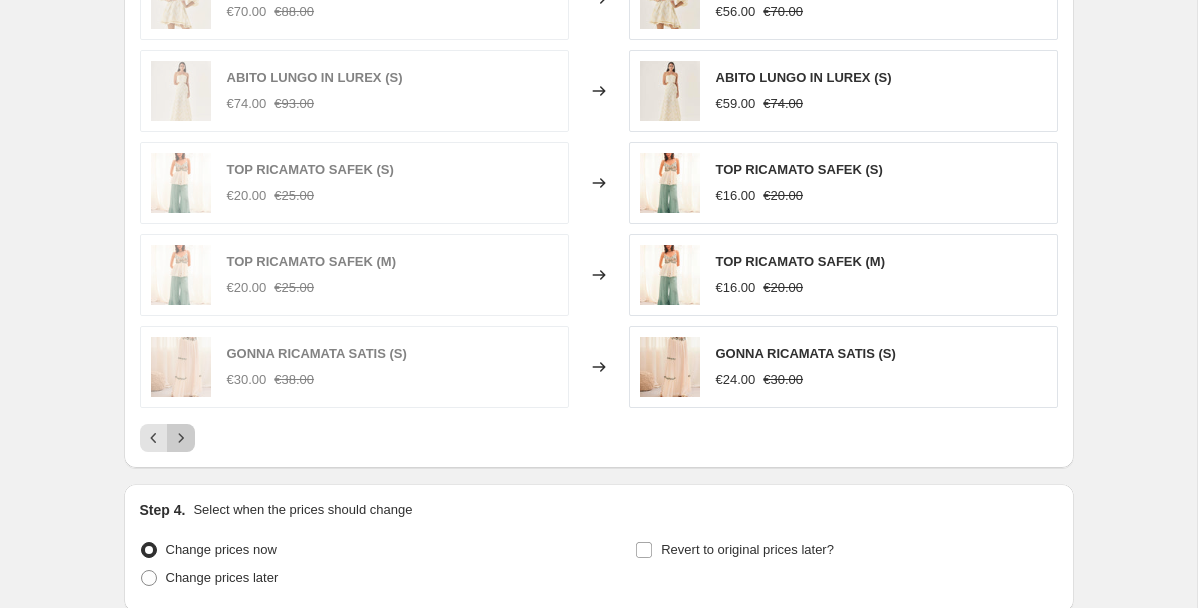 click 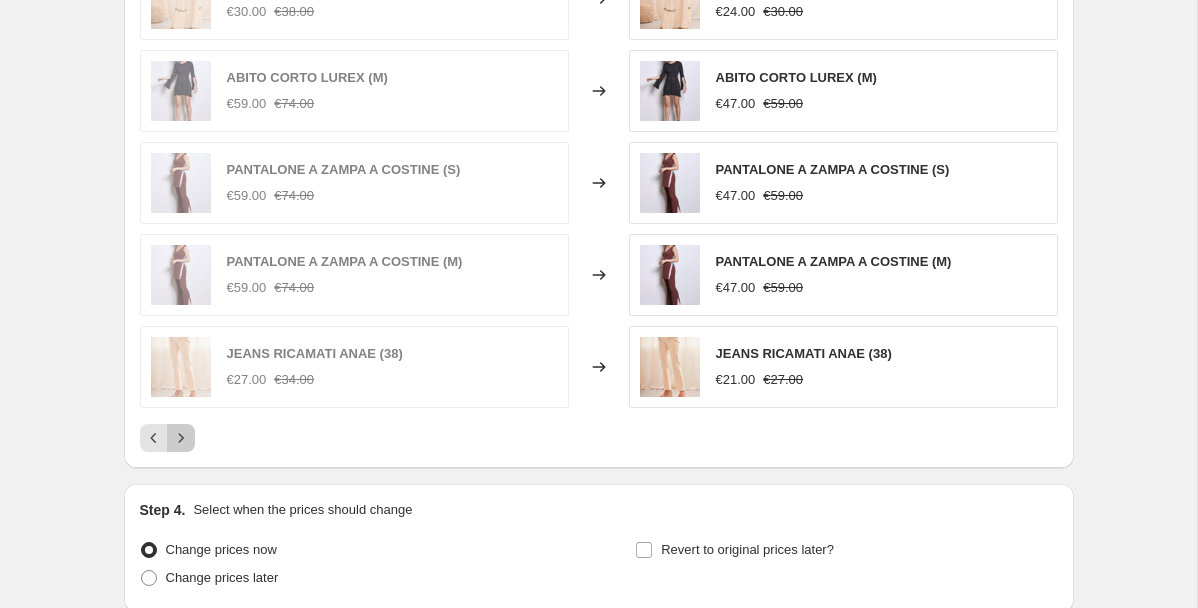click 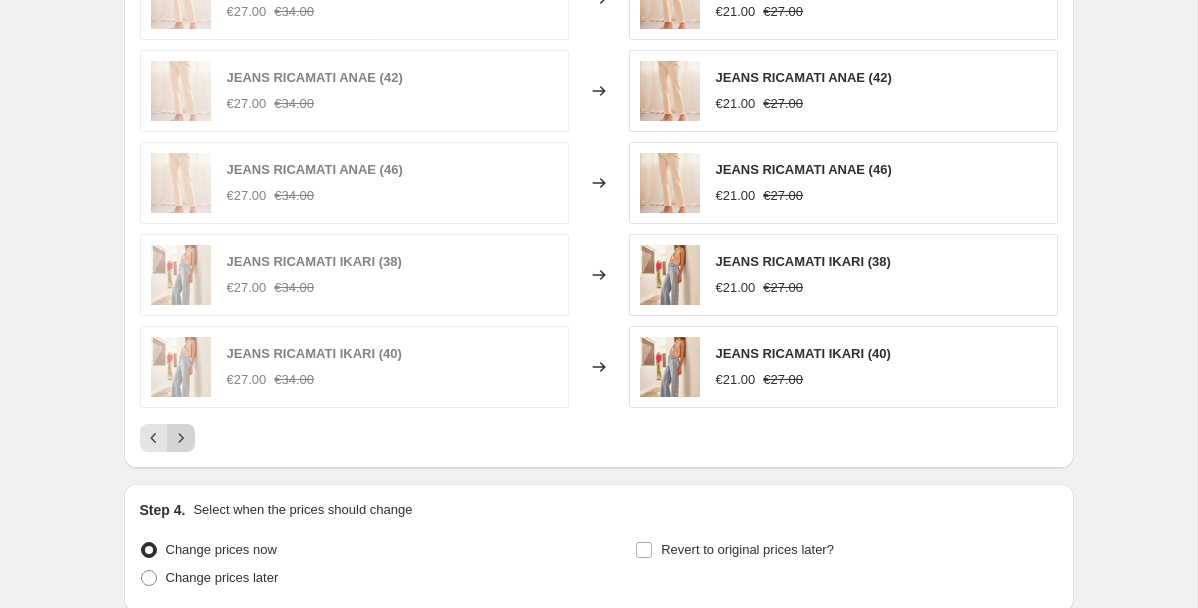 click 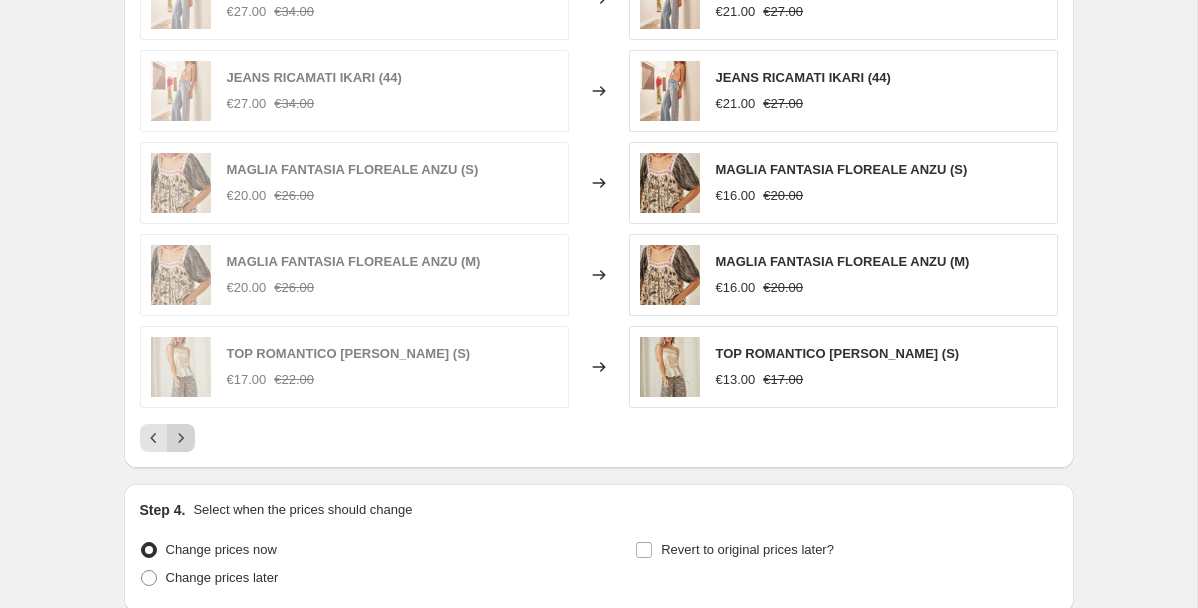 click 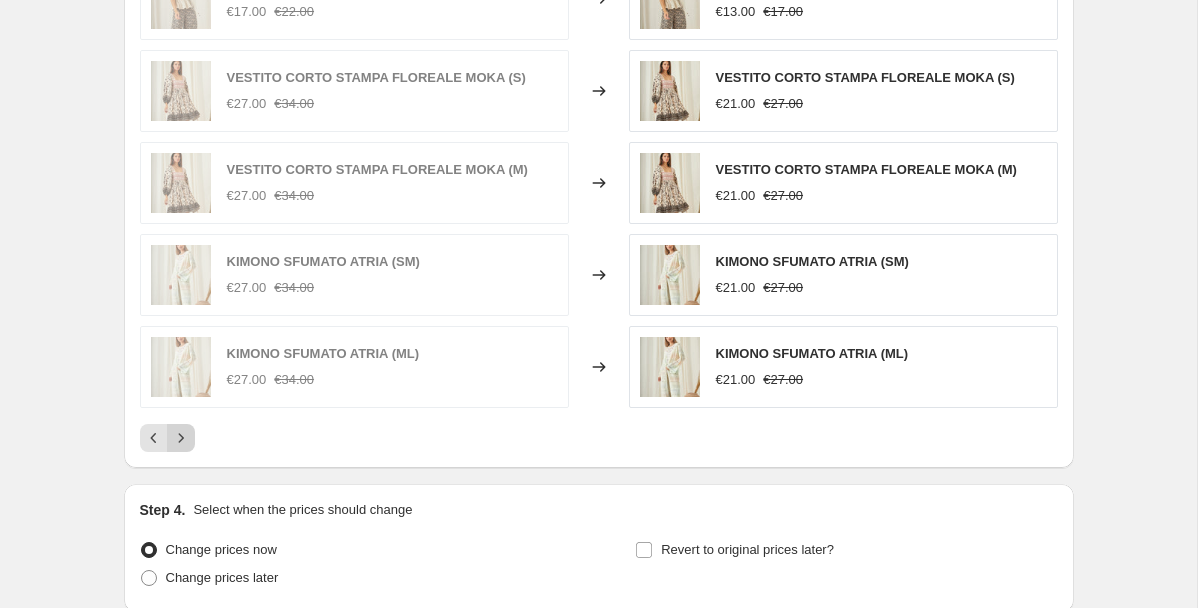 click 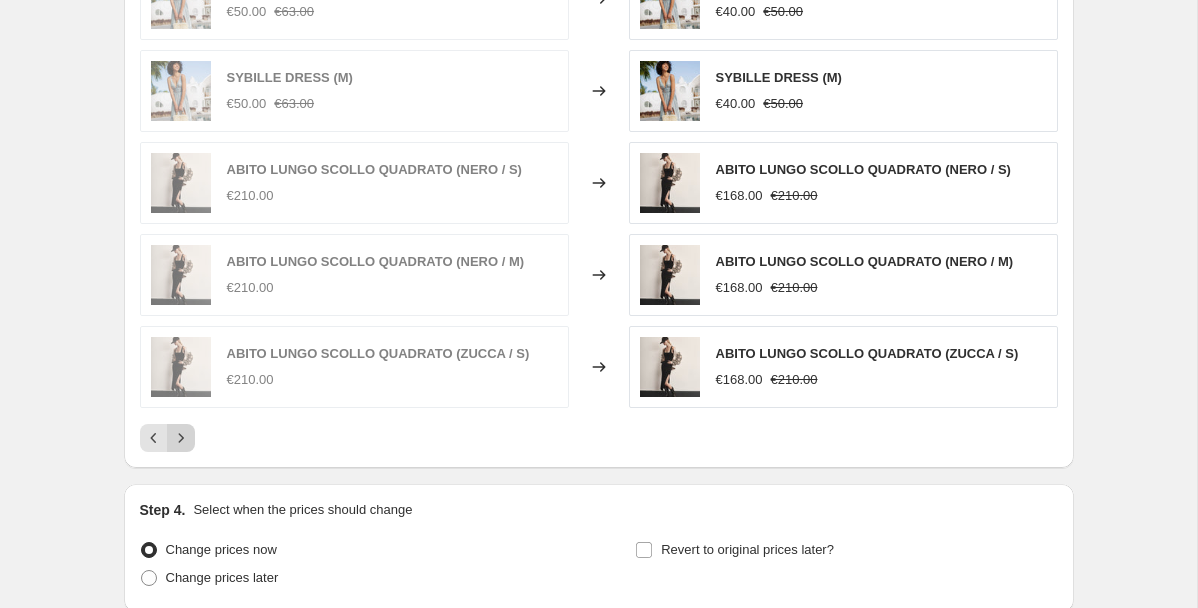 click 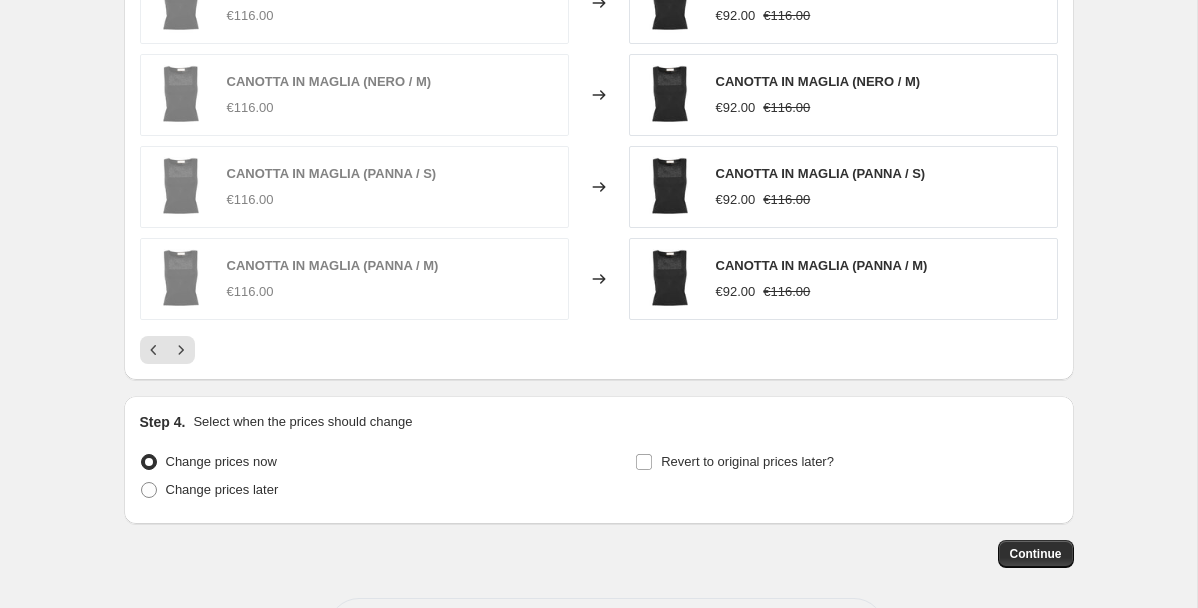 scroll, scrollTop: 2224, scrollLeft: 0, axis: vertical 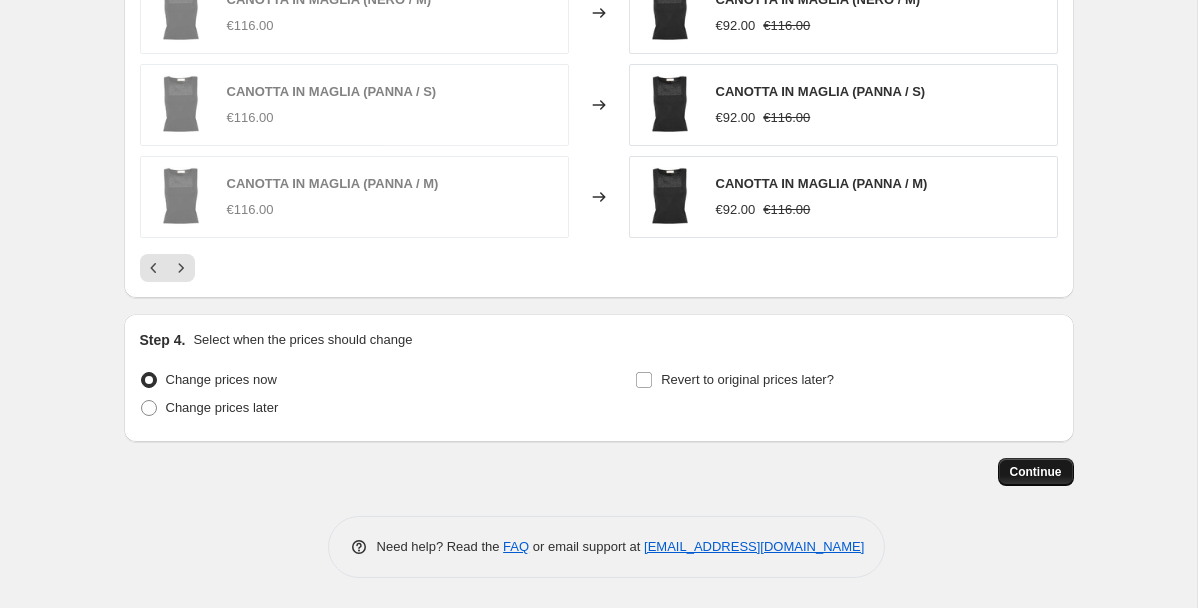 click on "Continue" at bounding box center [1036, 472] 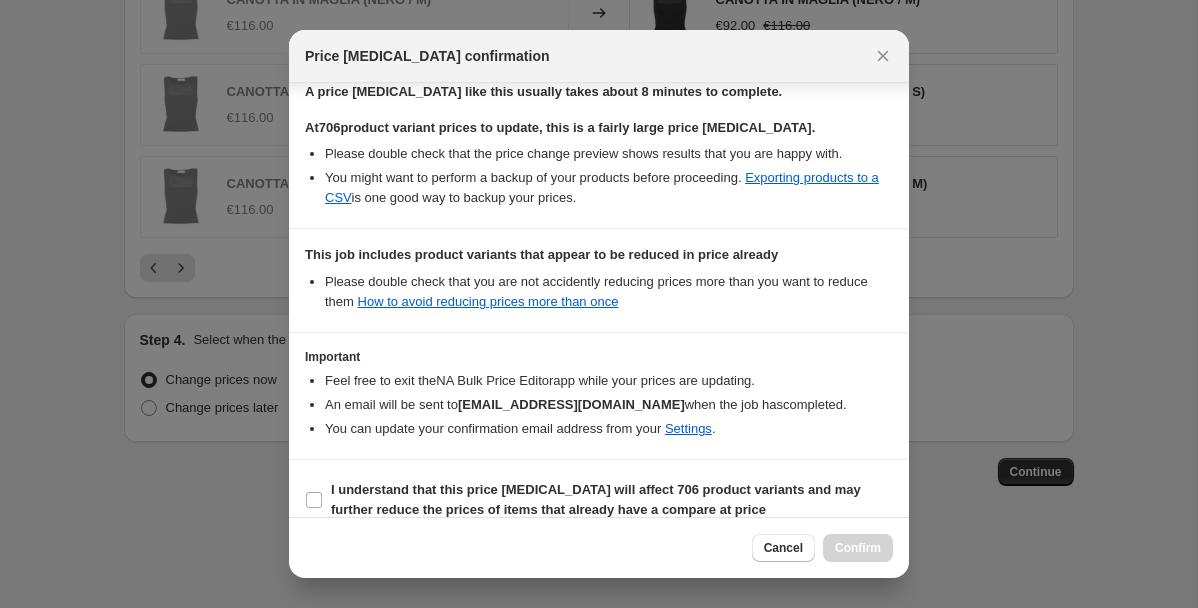scroll, scrollTop: 344, scrollLeft: 0, axis: vertical 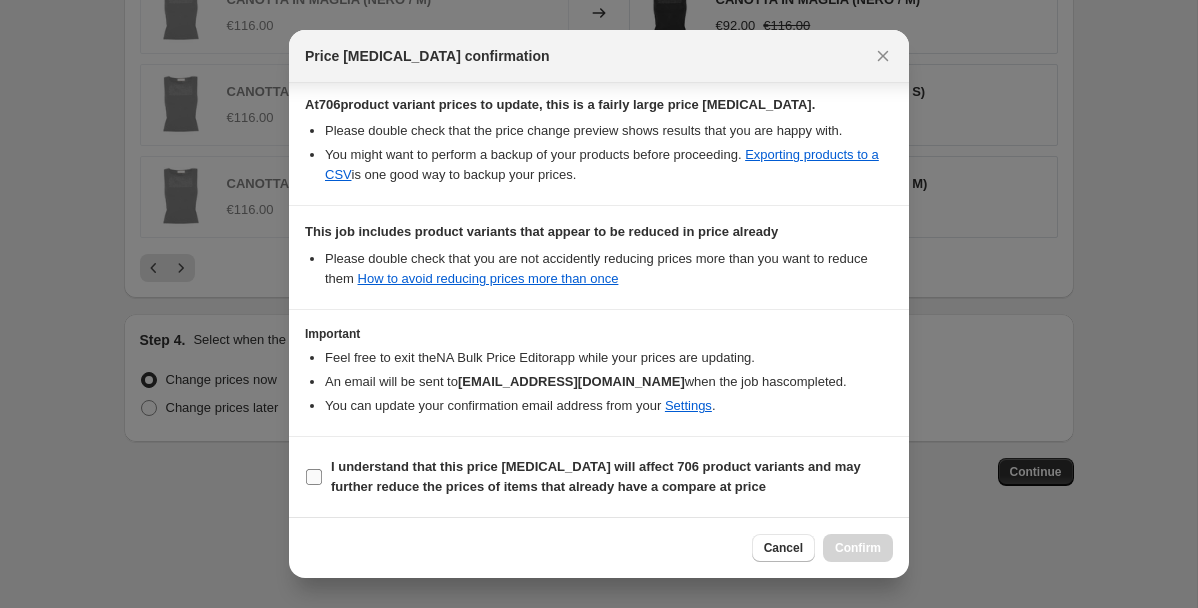 click on "I understand that this price [MEDICAL_DATA] will affect 706 product variants and may further reduce the prices of items that already have a compare at price" at bounding box center (314, 477) 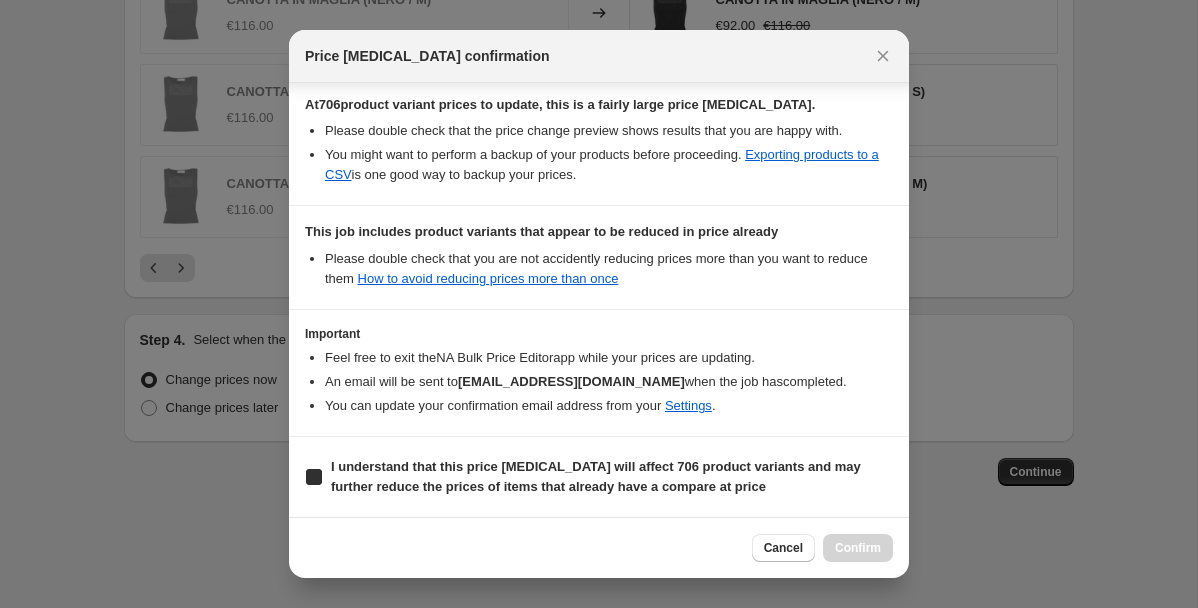 checkbox on "true" 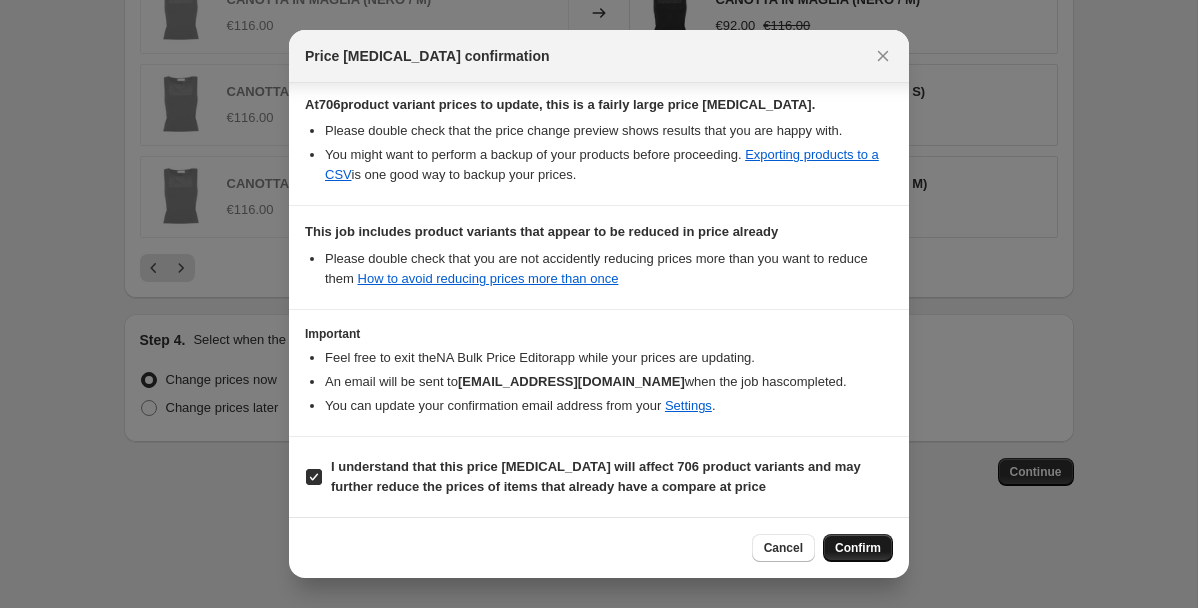 click on "Confirm" at bounding box center (858, 548) 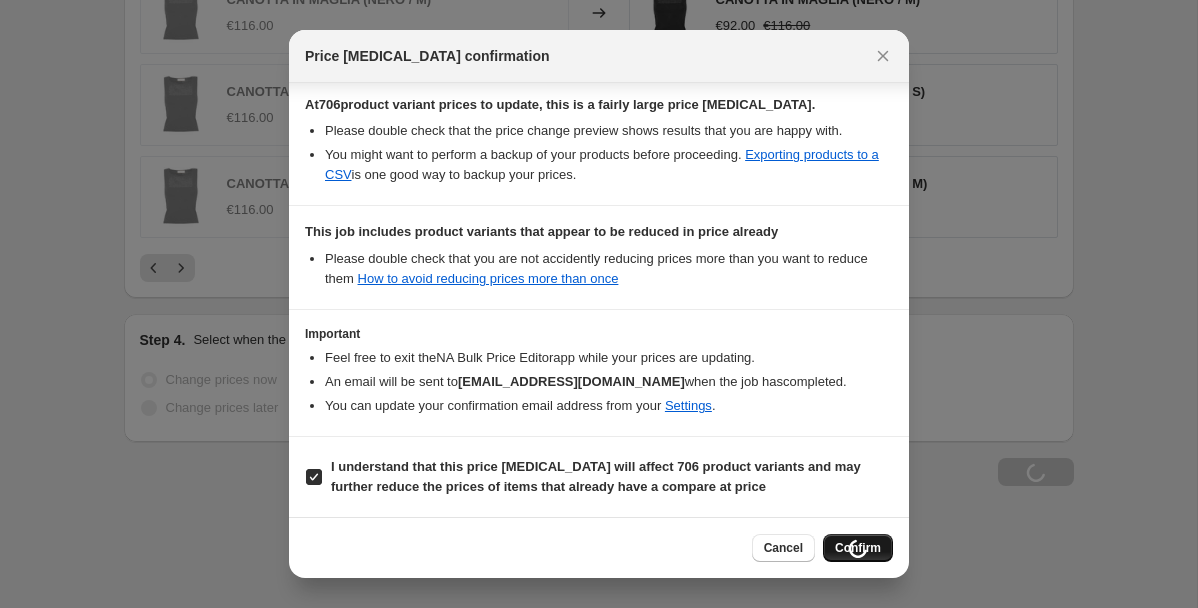 scroll, scrollTop: 2292, scrollLeft: 0, axis: vertical 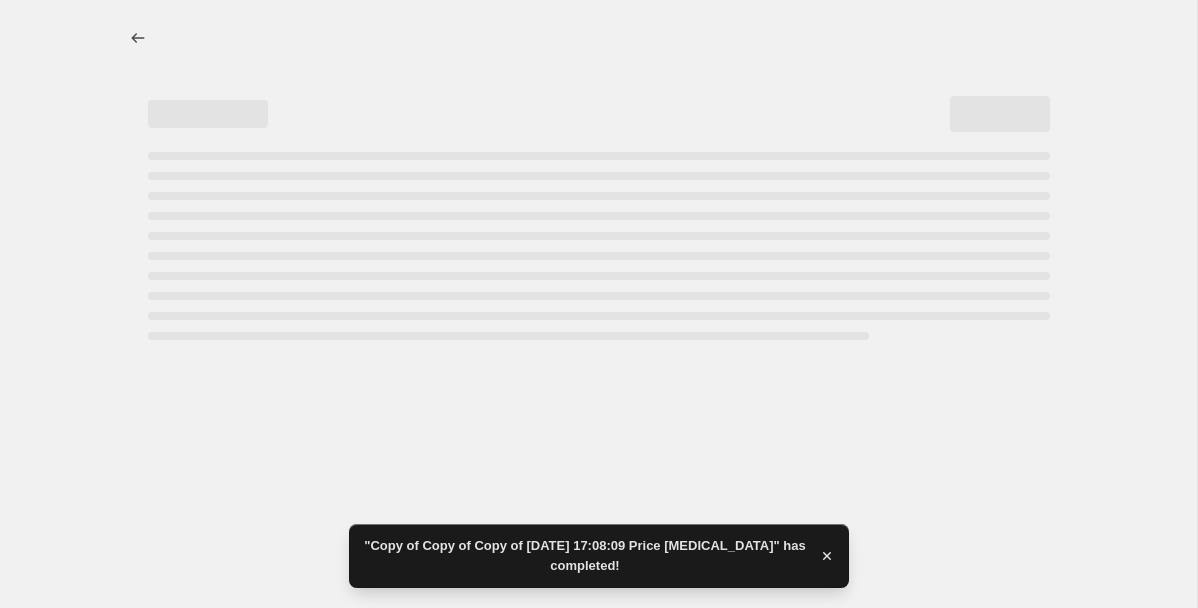 select on "percentage" 